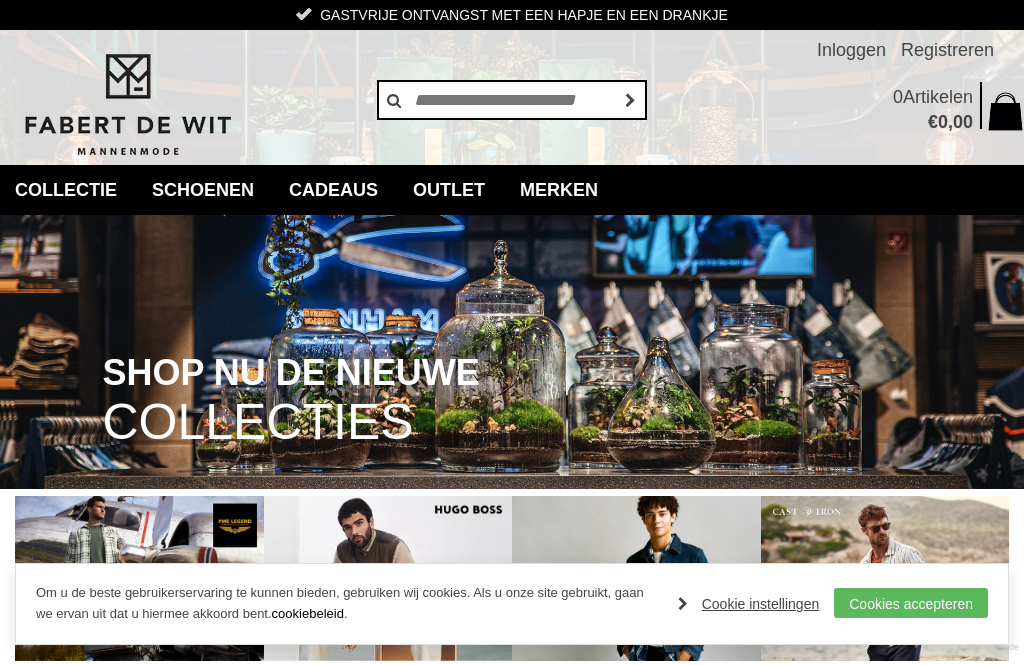 scroll, scrollTop: 0, scrollLeft: 0, axis: both 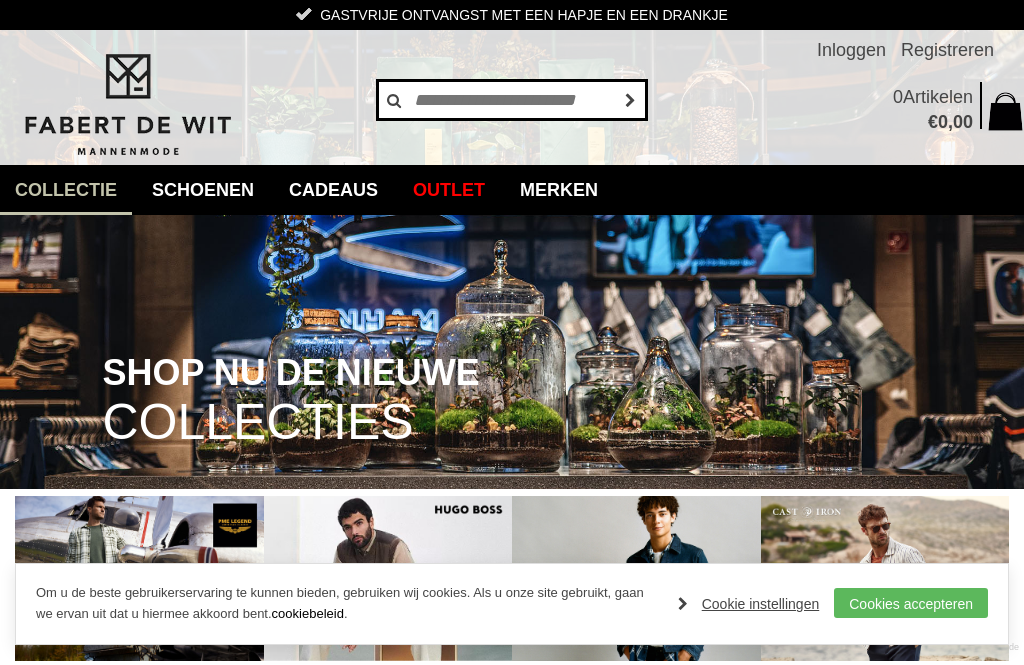 click at bounding box center (512, 100) 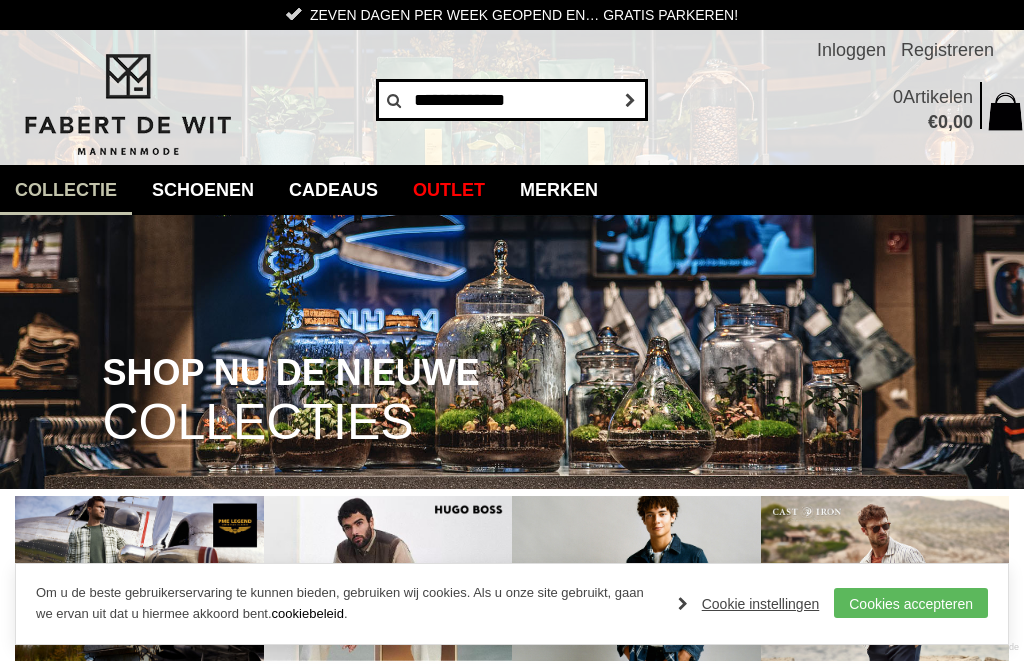type on "**********" 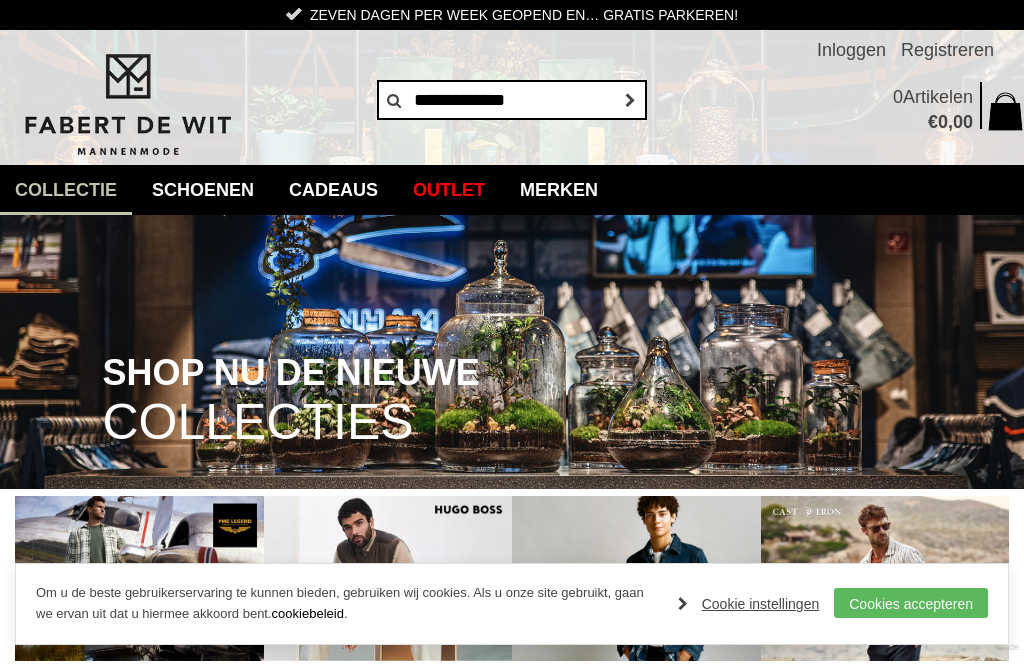 click on "Gastvrije ontvangst met een hapje en een drankje
Vakkundige modespecialisten
Zeven dagen per week geopend en… gratis parkeren!
Inloggen
Registreren" at bounding box center (512, 82) 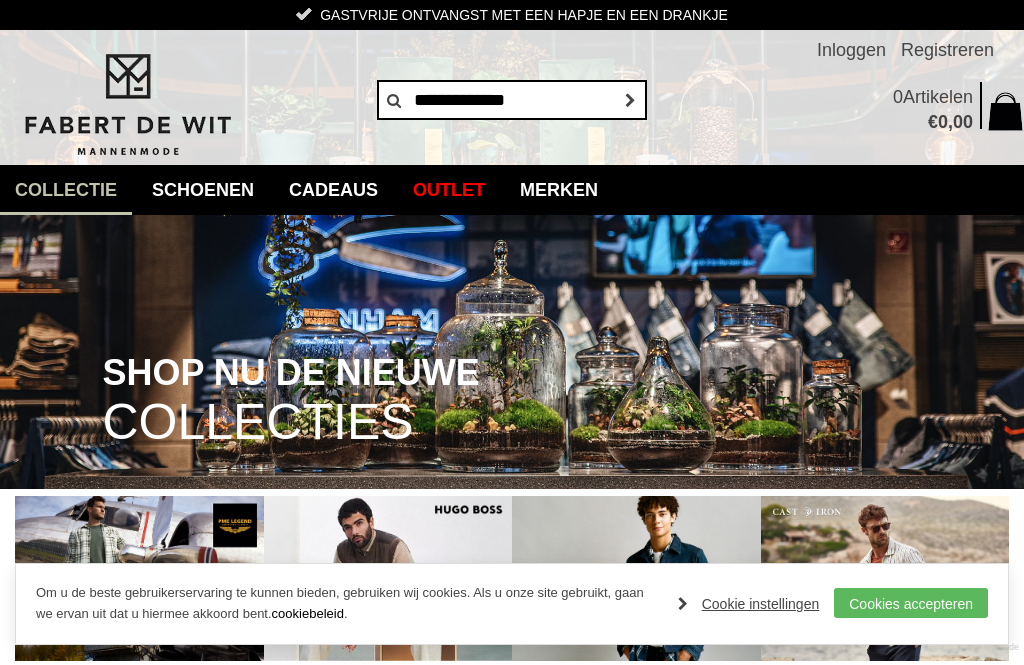 click on "******" at bounding box center (629, 100) 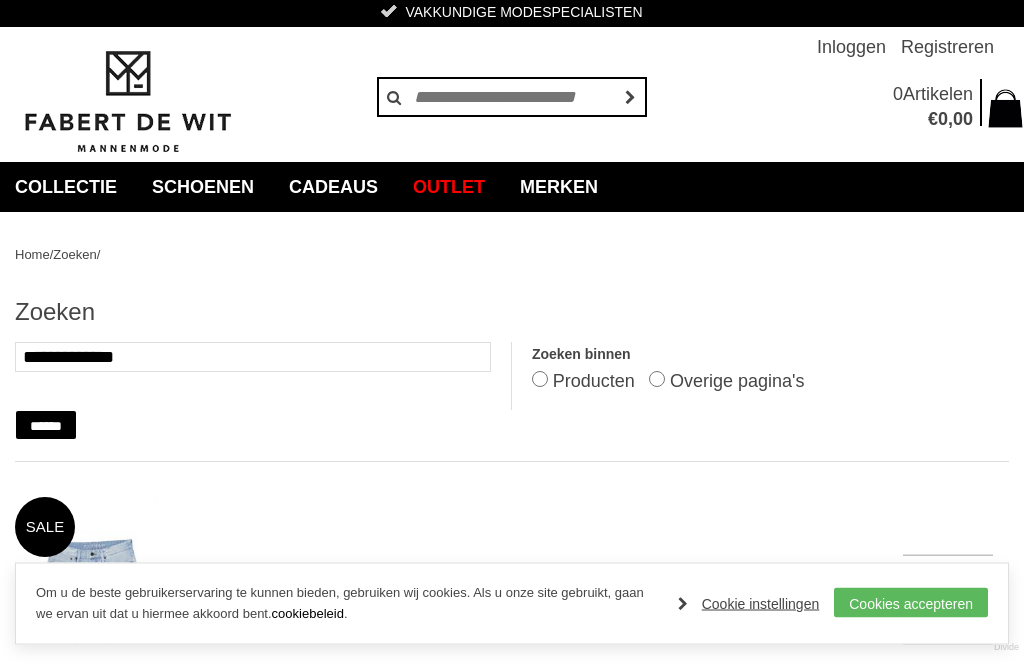 scroll, scrollTop: 0, scrollLeft: 0, axis: both 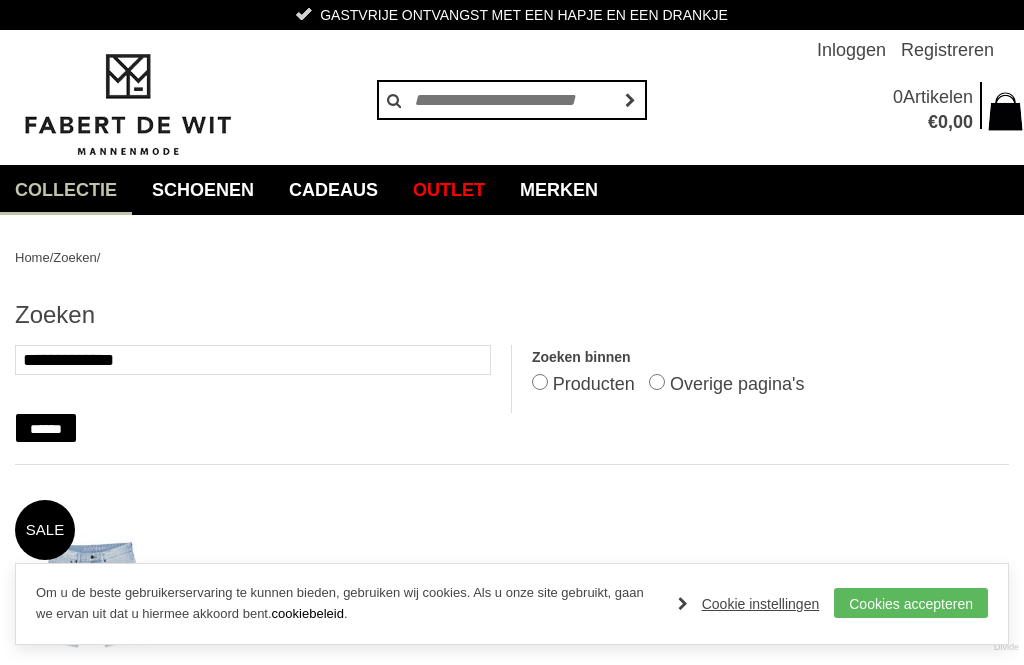 click on "[PRODUCT_TYPE]" at bounding box center [0, 0] 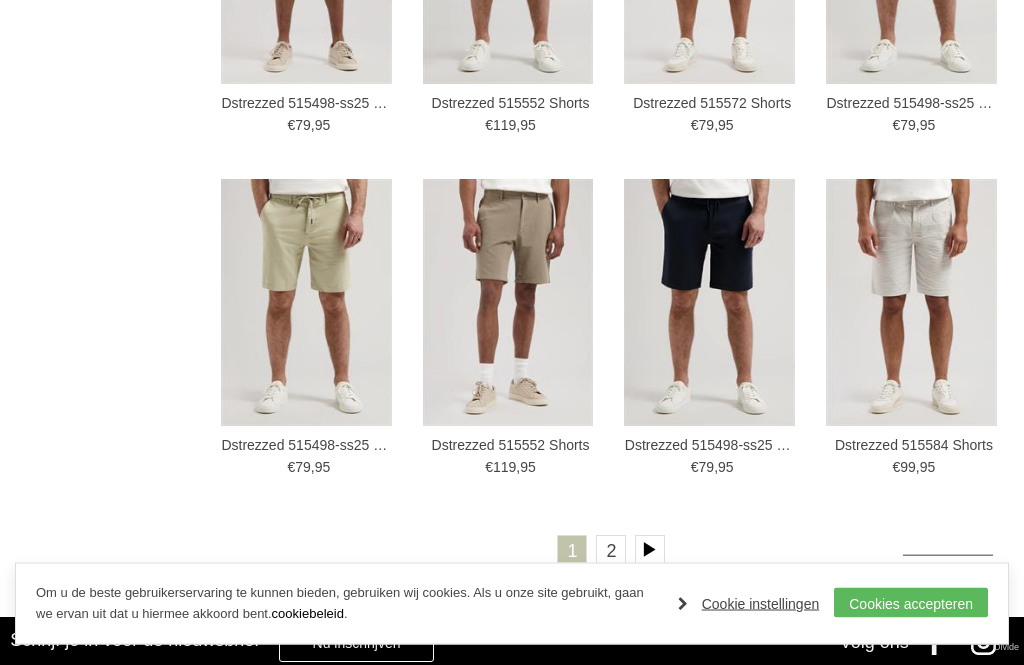 scroll, scrollTop: 2926, scrollLeft: 0, axis: vertical 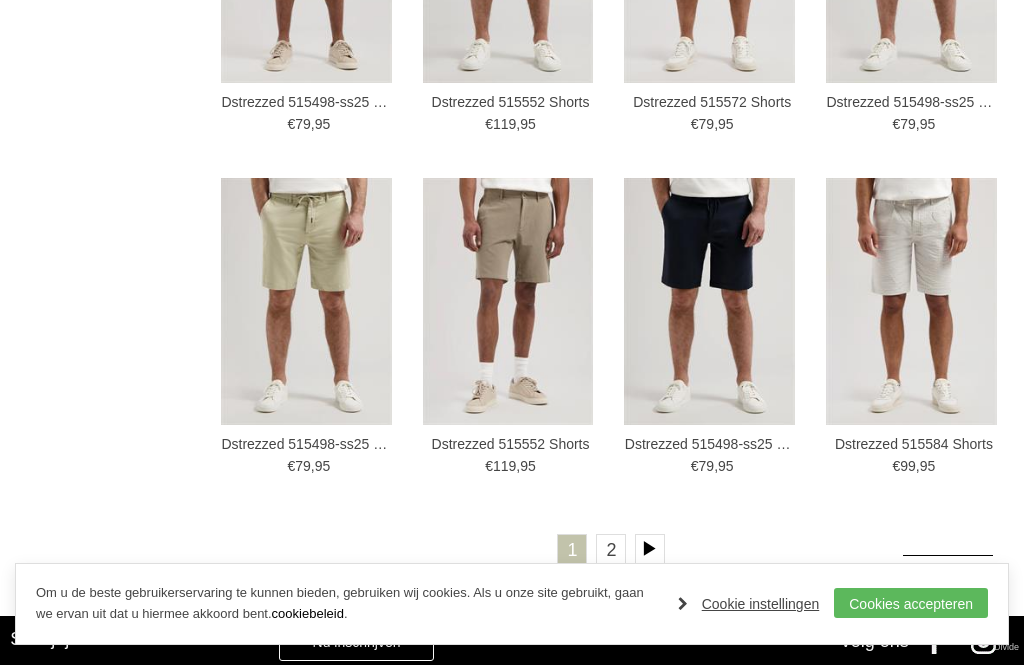 click at bounding box center (650, 549) 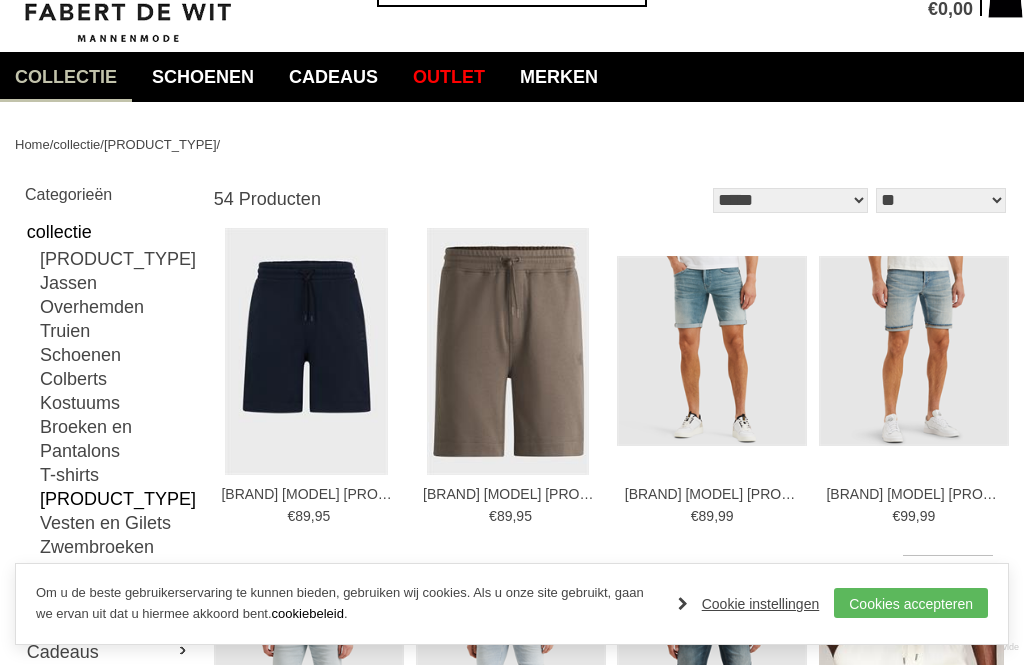 scroll, scrollTop: 122, scrollLeft: 0, axis: vertical 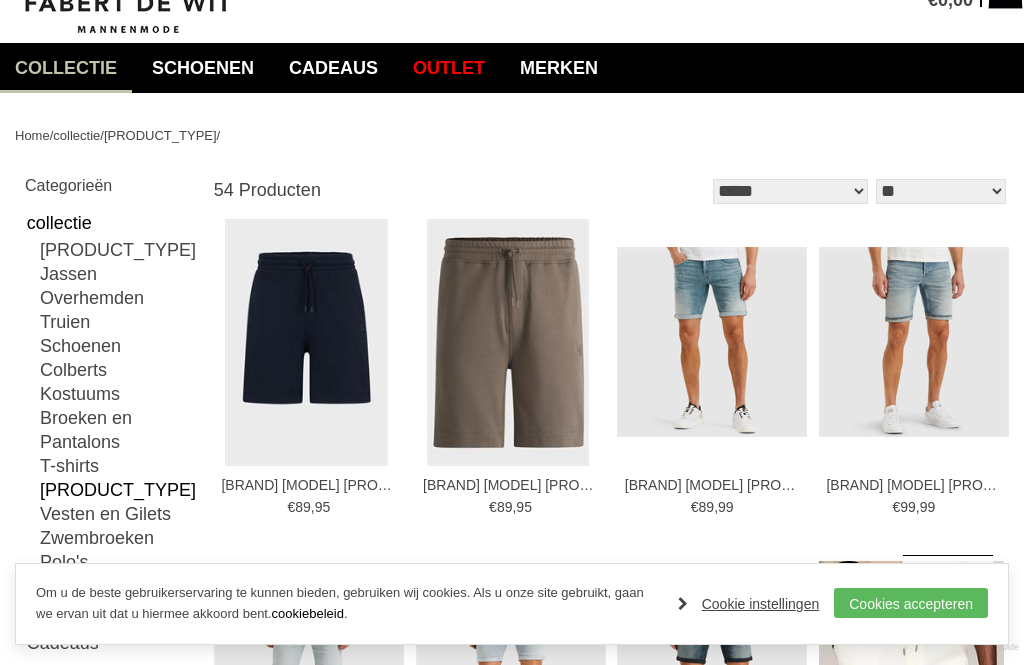 click at bounding box center (0, 0) 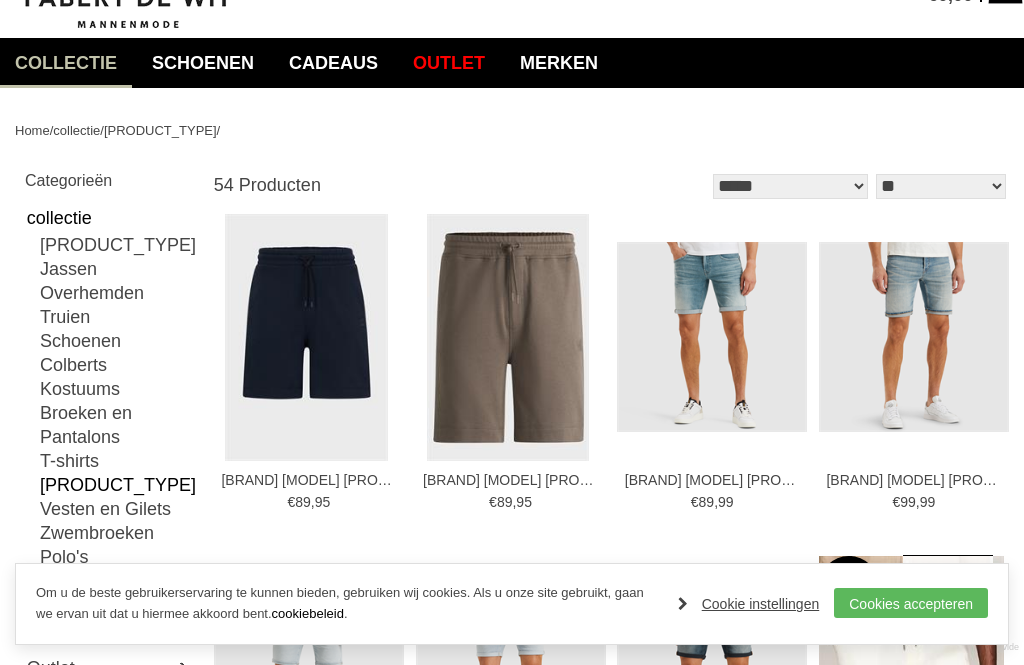 scroll, scrollTop: 0, scrollLeft: 0, axis: both 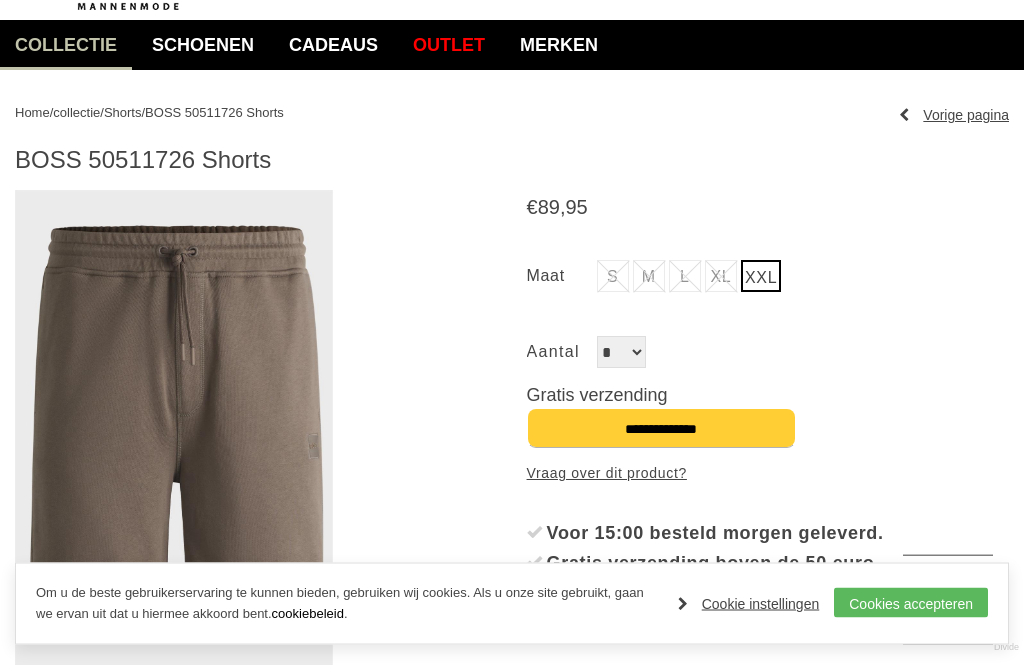 click on "Vorige pagina" at bounding box center (954, 116) 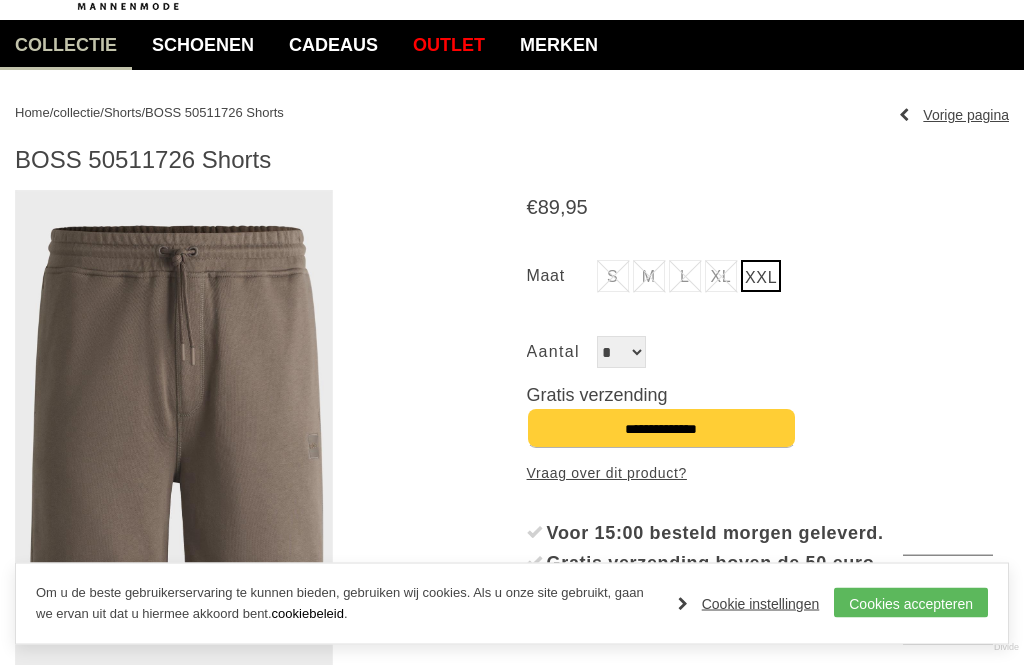 scroll, scrollTop: 209, scrollLeft: 0, axis: vertical 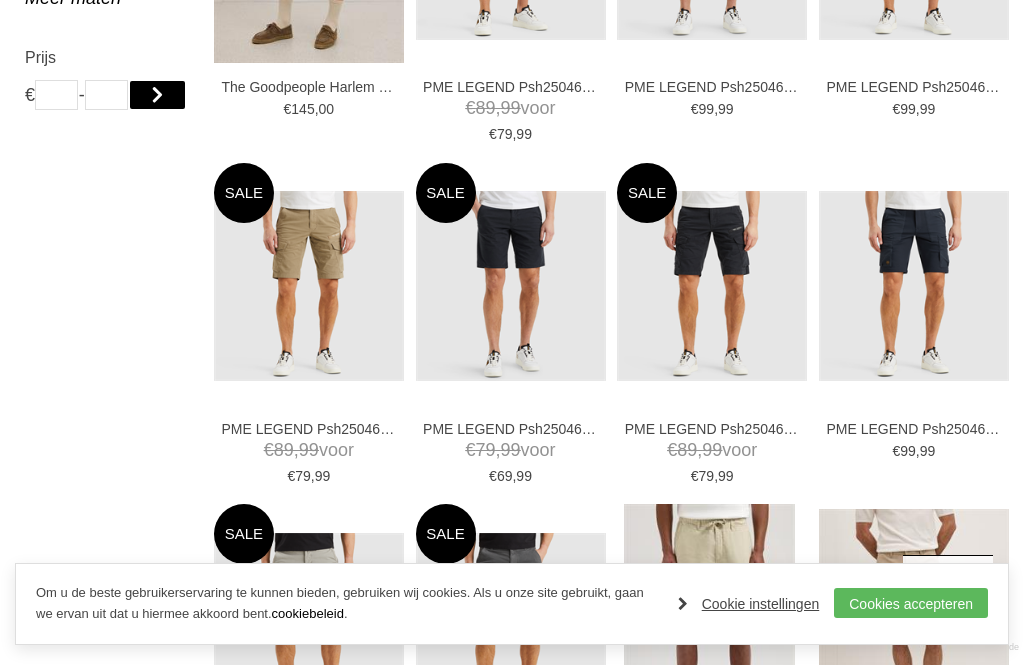 click at bounding box center (0, 0) 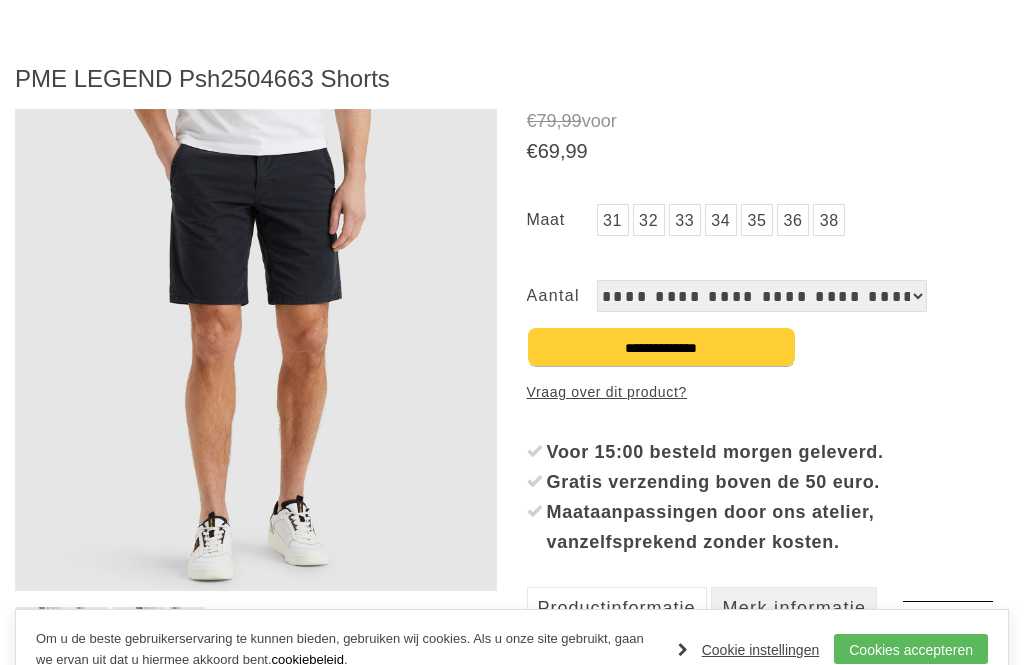 scroll, scrollTop: 226, scrollLeft: 0, axis: vertical 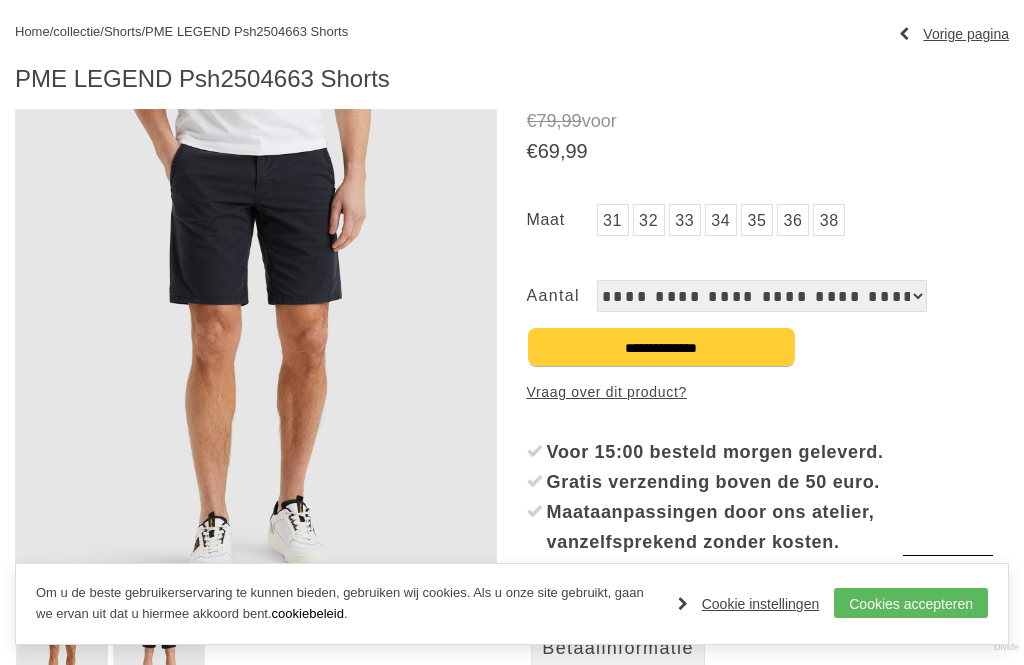 click on "38" at bounding box center [613, 220] 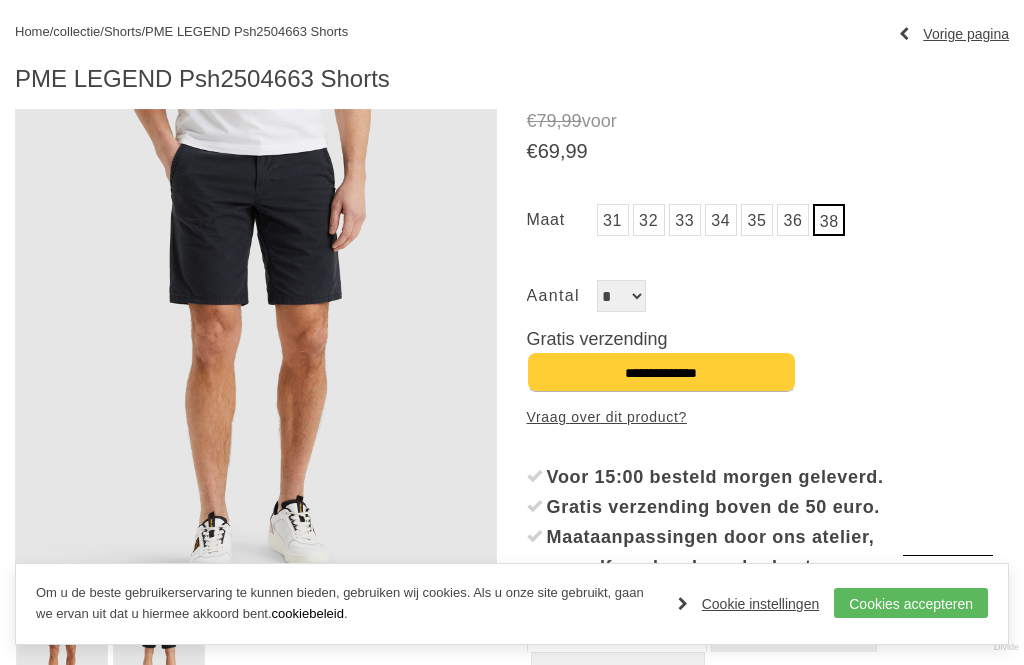 click on "38" at bounding box center (829, 220) 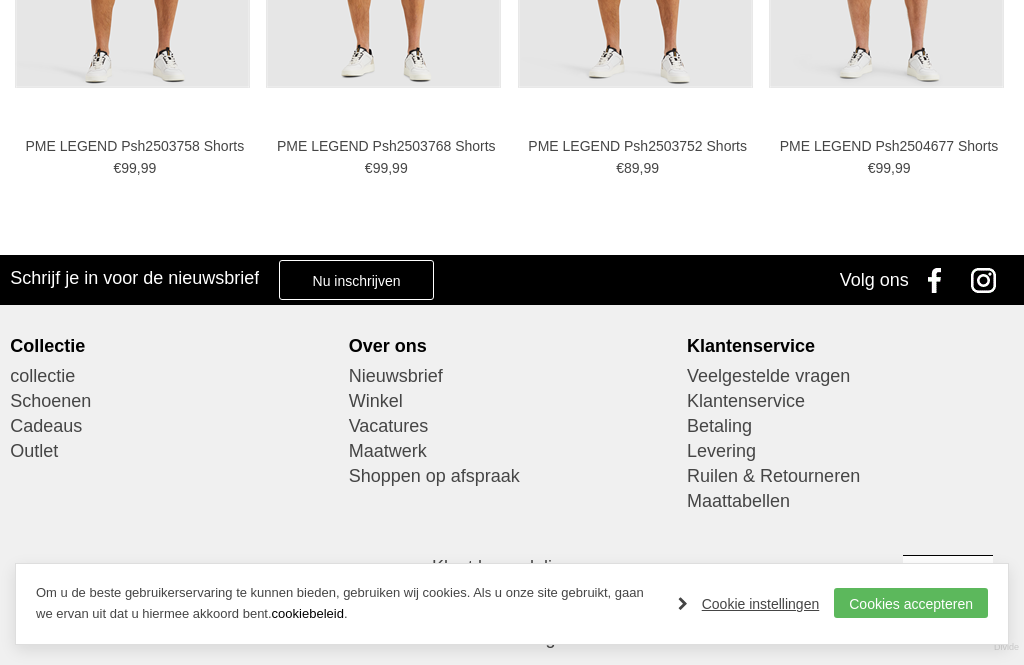 scroll, scrollTop: 1761, scrollLeft: 0, axis: vertical 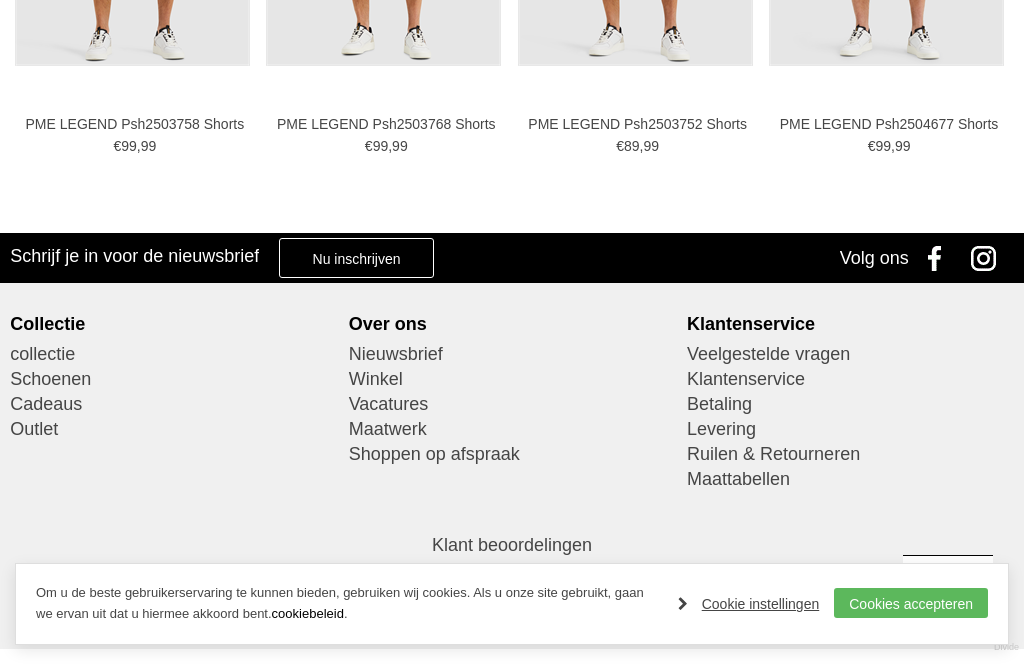 click on "Cookies accepteren" at bounding box center [911, 603] 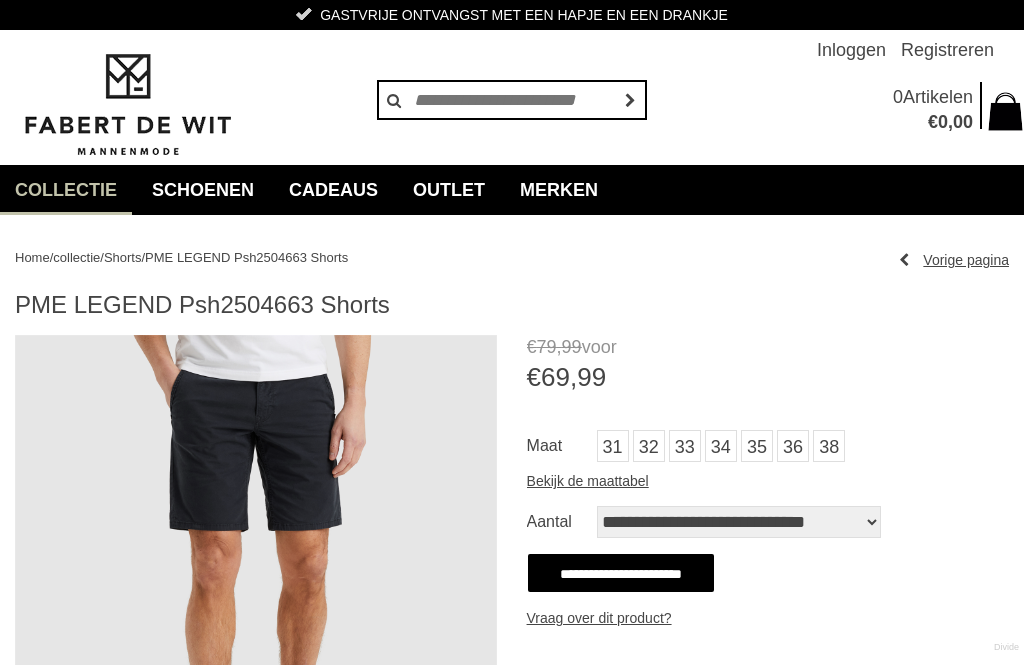 scroll, scrollTop: 124, scrollLeft: 0, axis: vertical 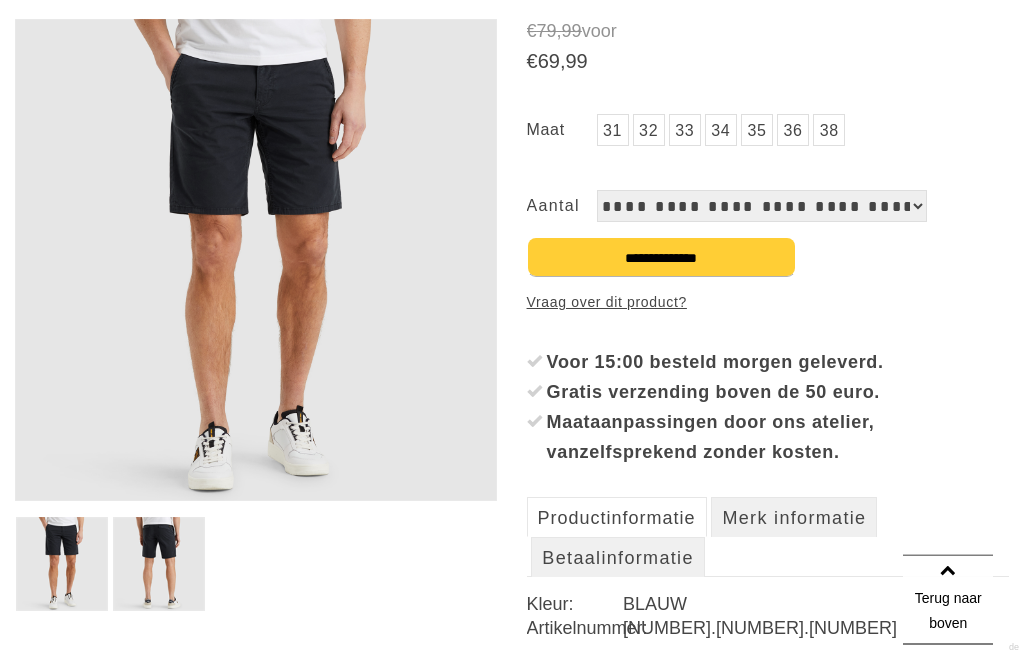 click on "**********" at bounding box center [762, 207] 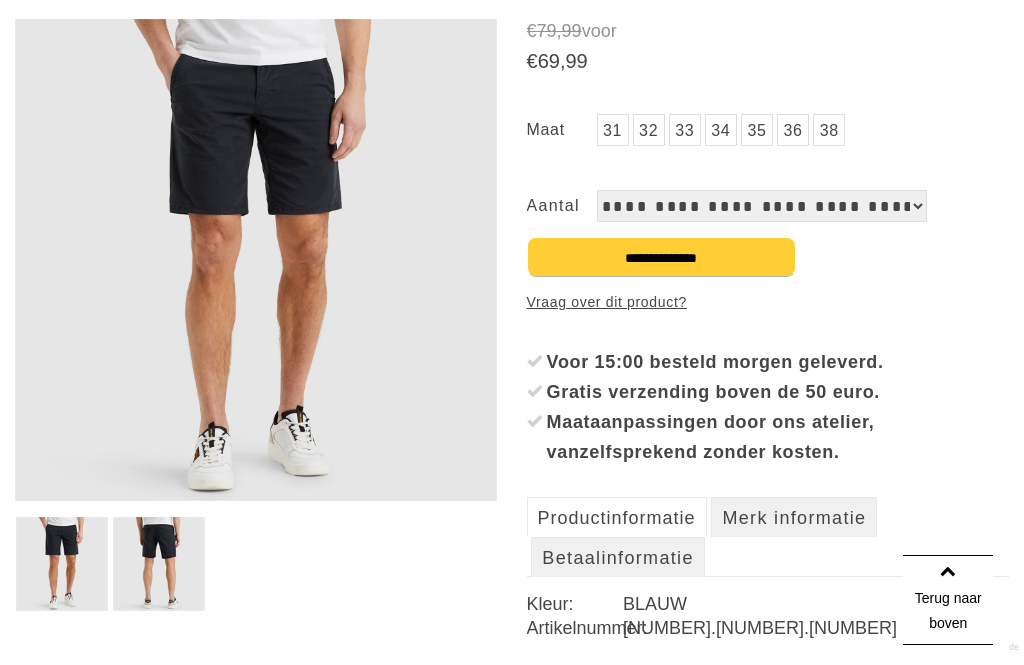 click on "38" at bounding box center (613, 130) 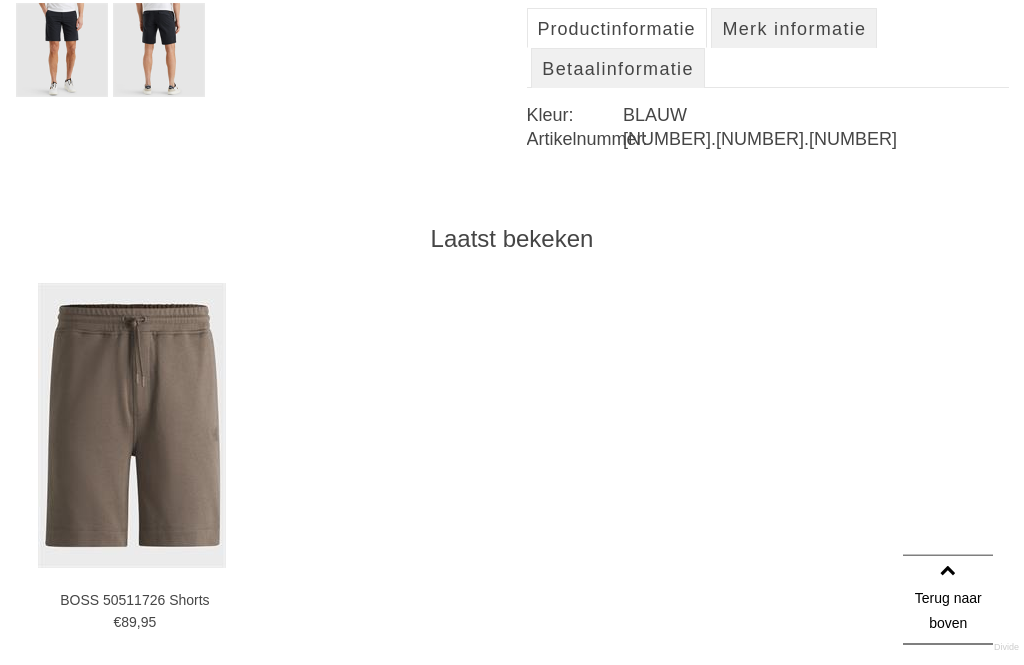 scroll, scrollTop: 830, scrollLeft: 0, axis: vertical 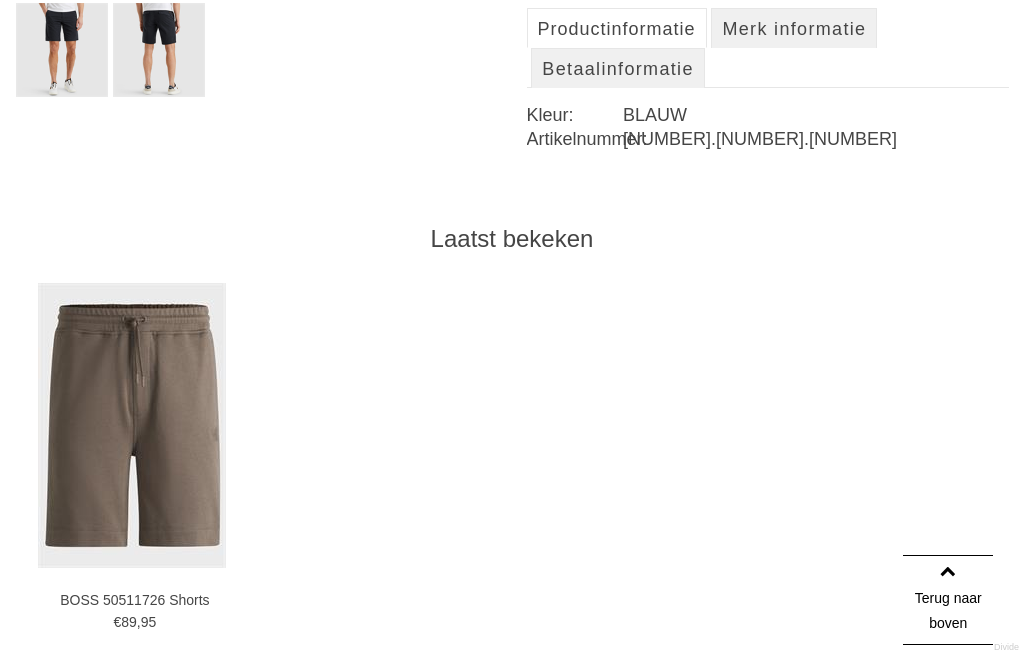 click at bounding box center [0, 0] 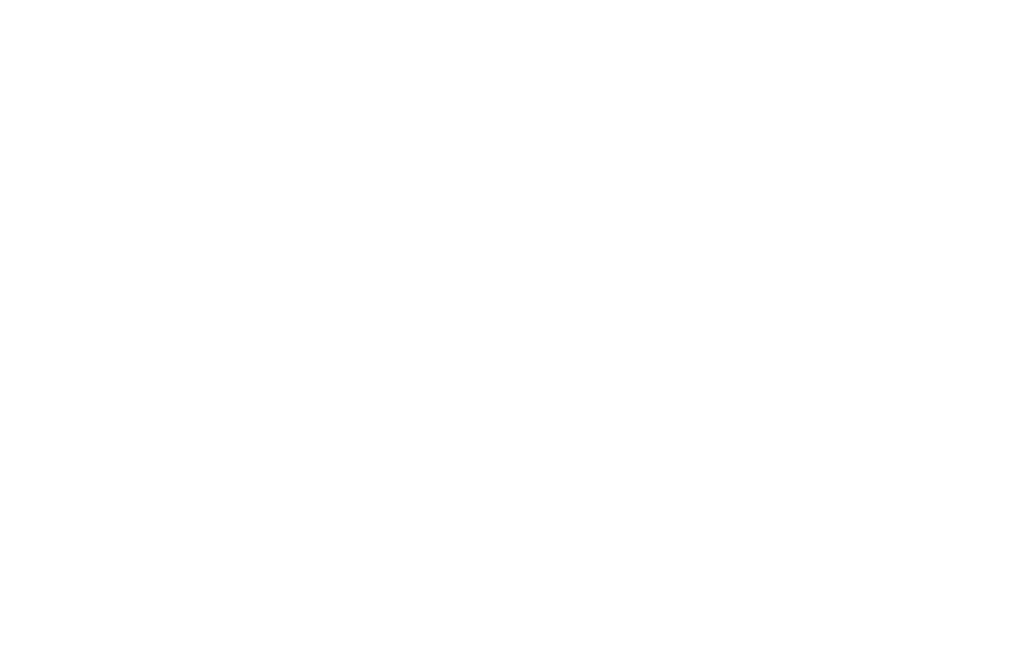 scroll, scrollTop: 0, scrollLeft: 0, axis: both 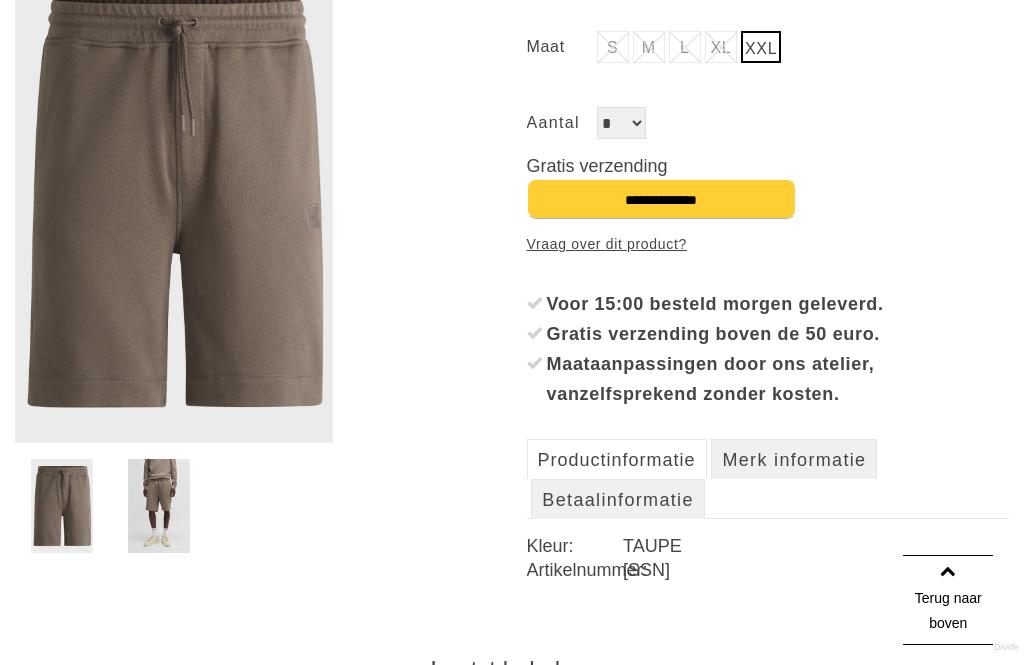 click on "XXL" at bounding box center [761, 47] 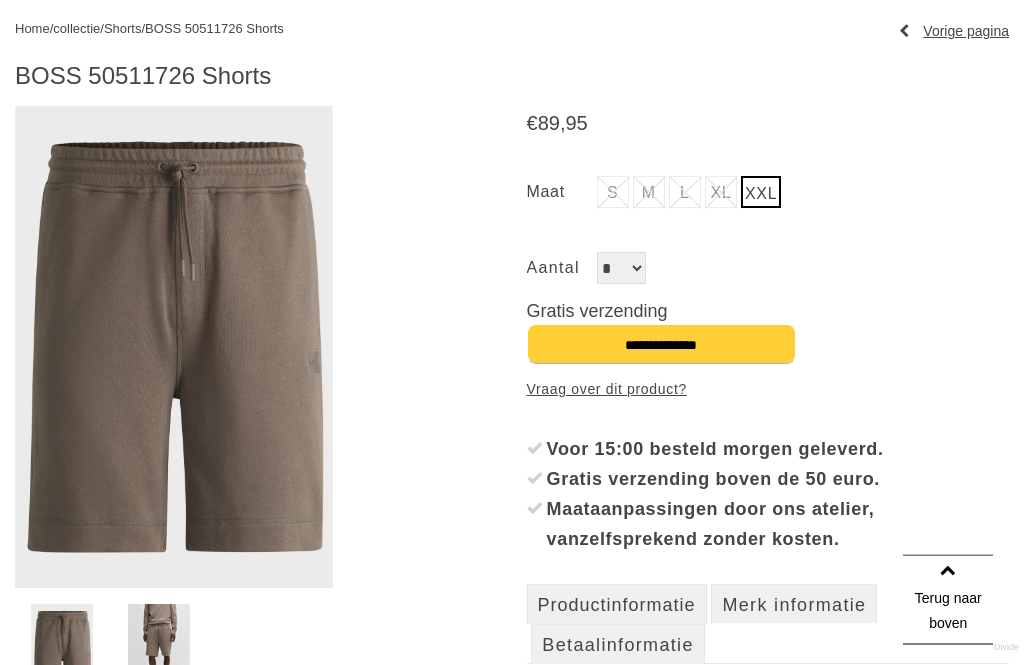 scroll, scrollTop: 246, scrollLeft: 0, axis: vertical 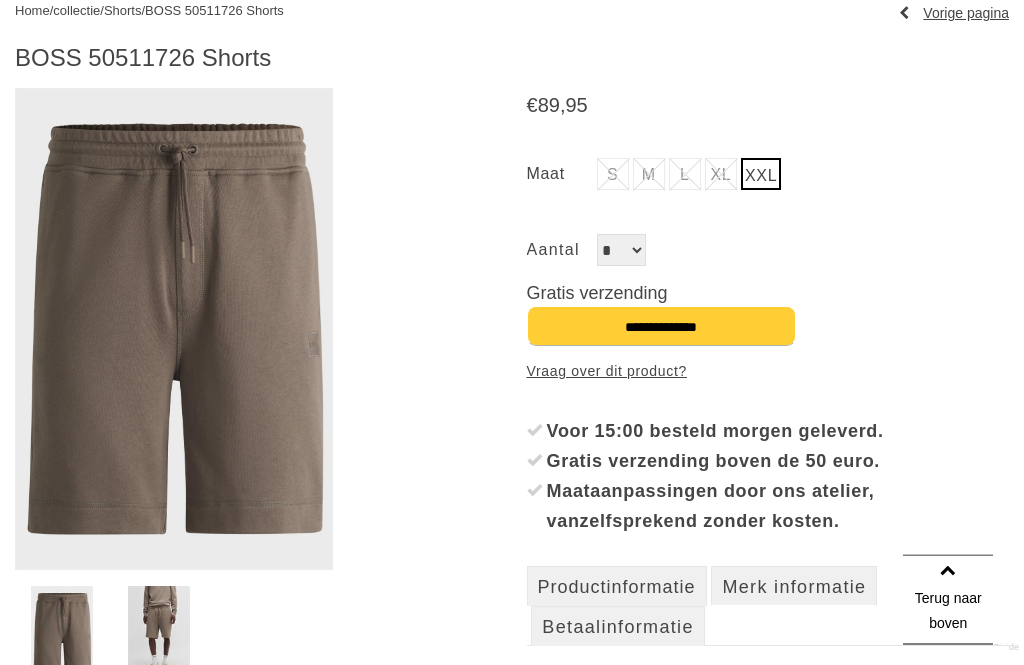 click at bounding box center (62, 634) 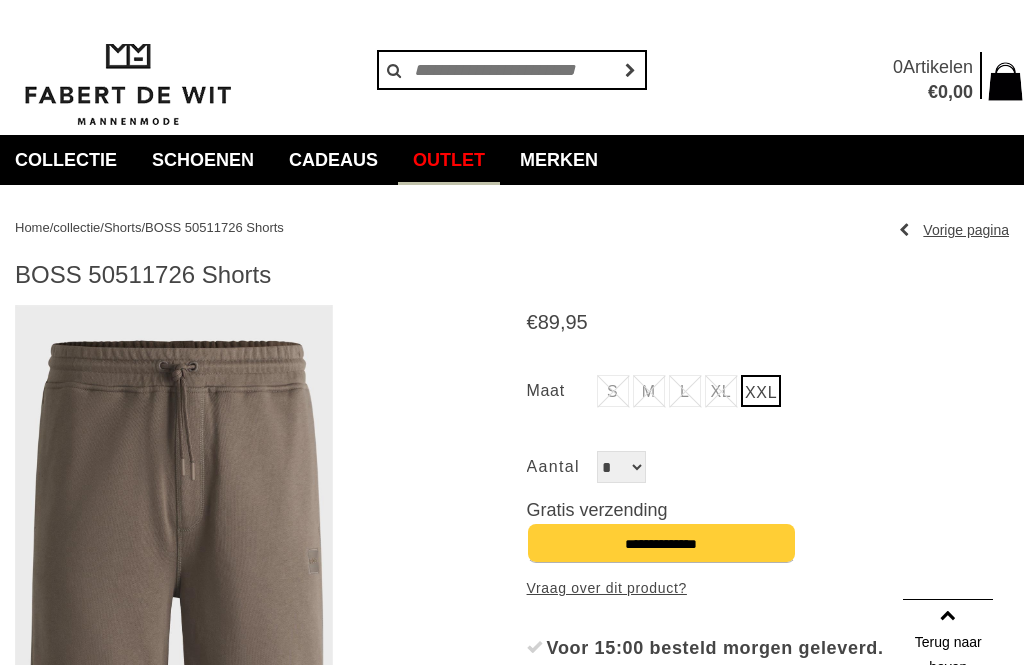 scroll, scrollTop: 0, scrollLeft: 0, axis: both 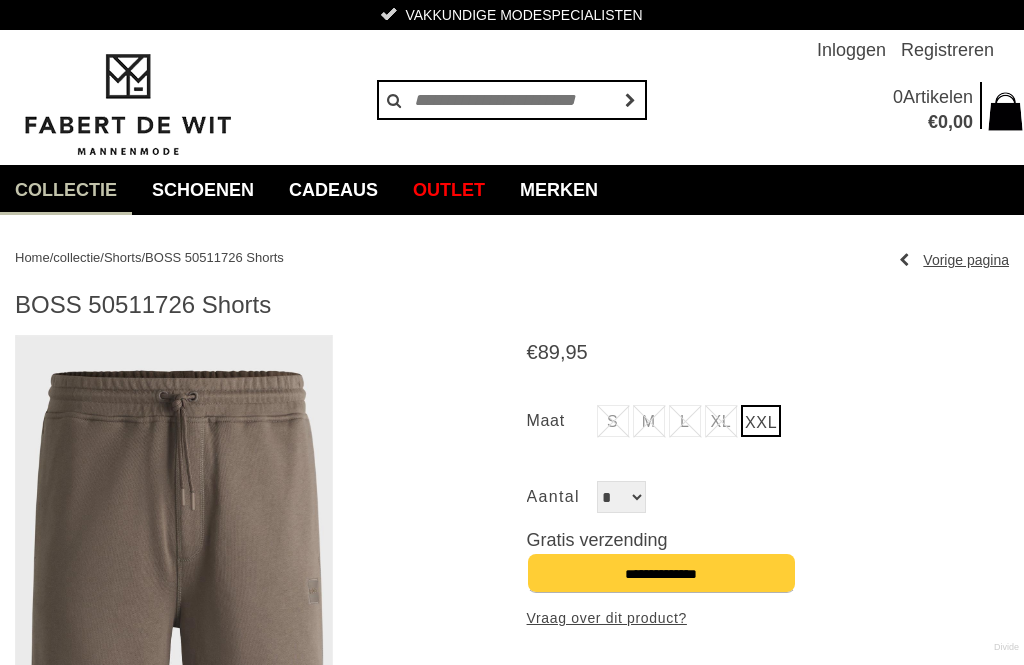 click on "Shorts" at bounding box center [0, 0] 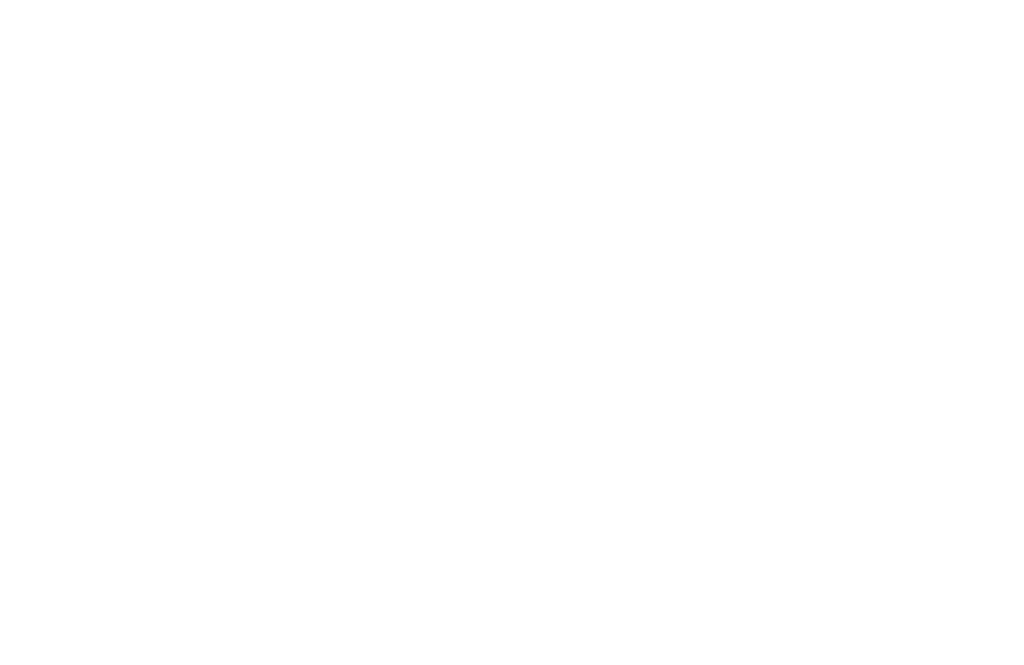 scroll, scrollTop: 0, scrollLeft: 0, axis: both 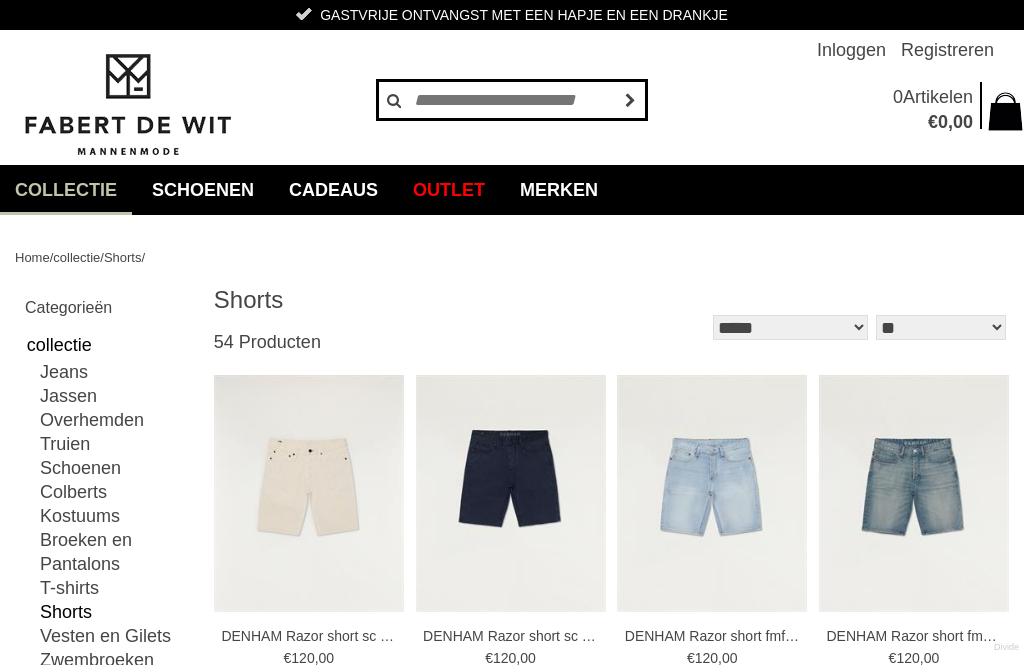 click at bounding box center (512, 100) 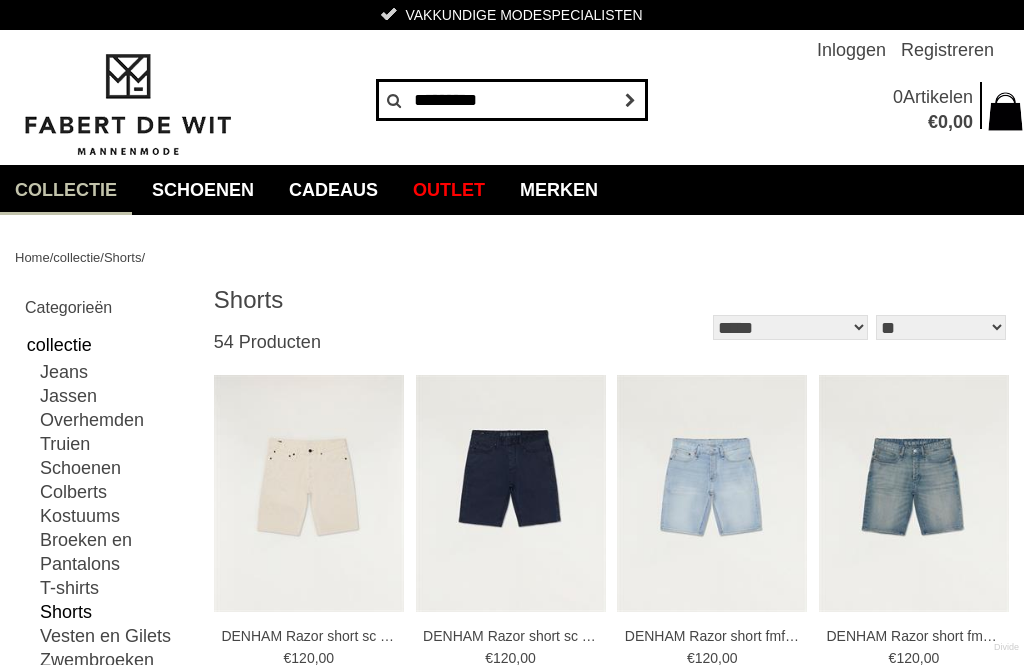 type on "*********" 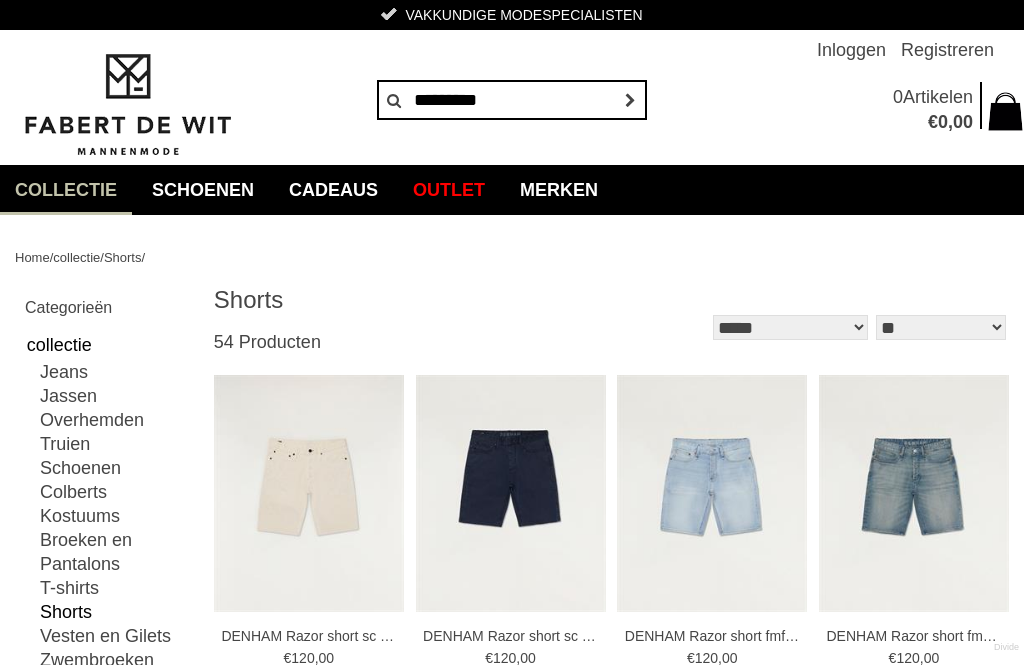 click on "******" at bounding box center (629, 100) 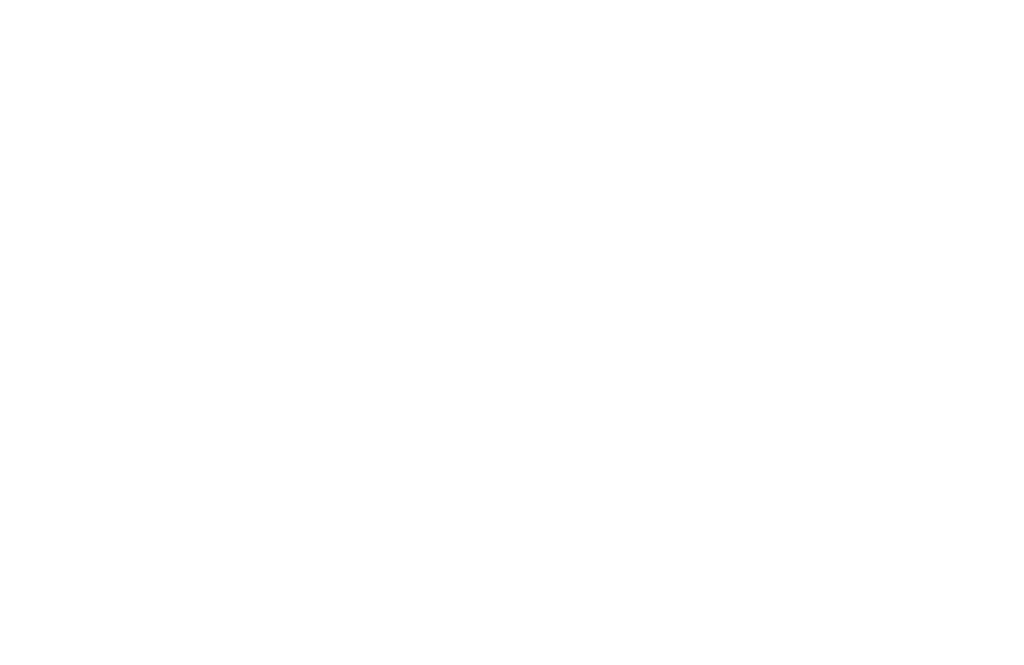 scroll, scrollTop: 0, scrollLeft: 0, axis: both 